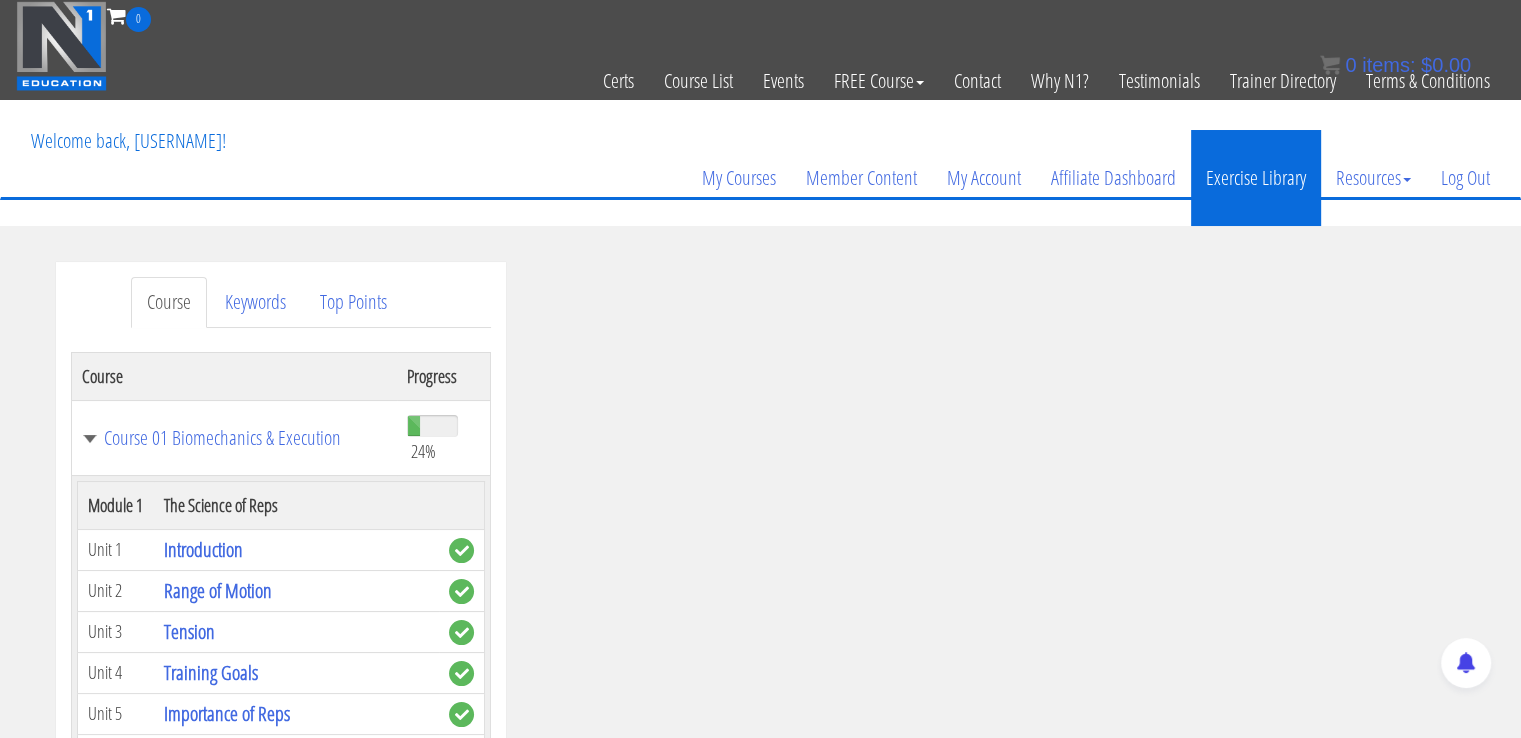 scroll, scrollTop: 0, scrollLeft: 0, axis: both 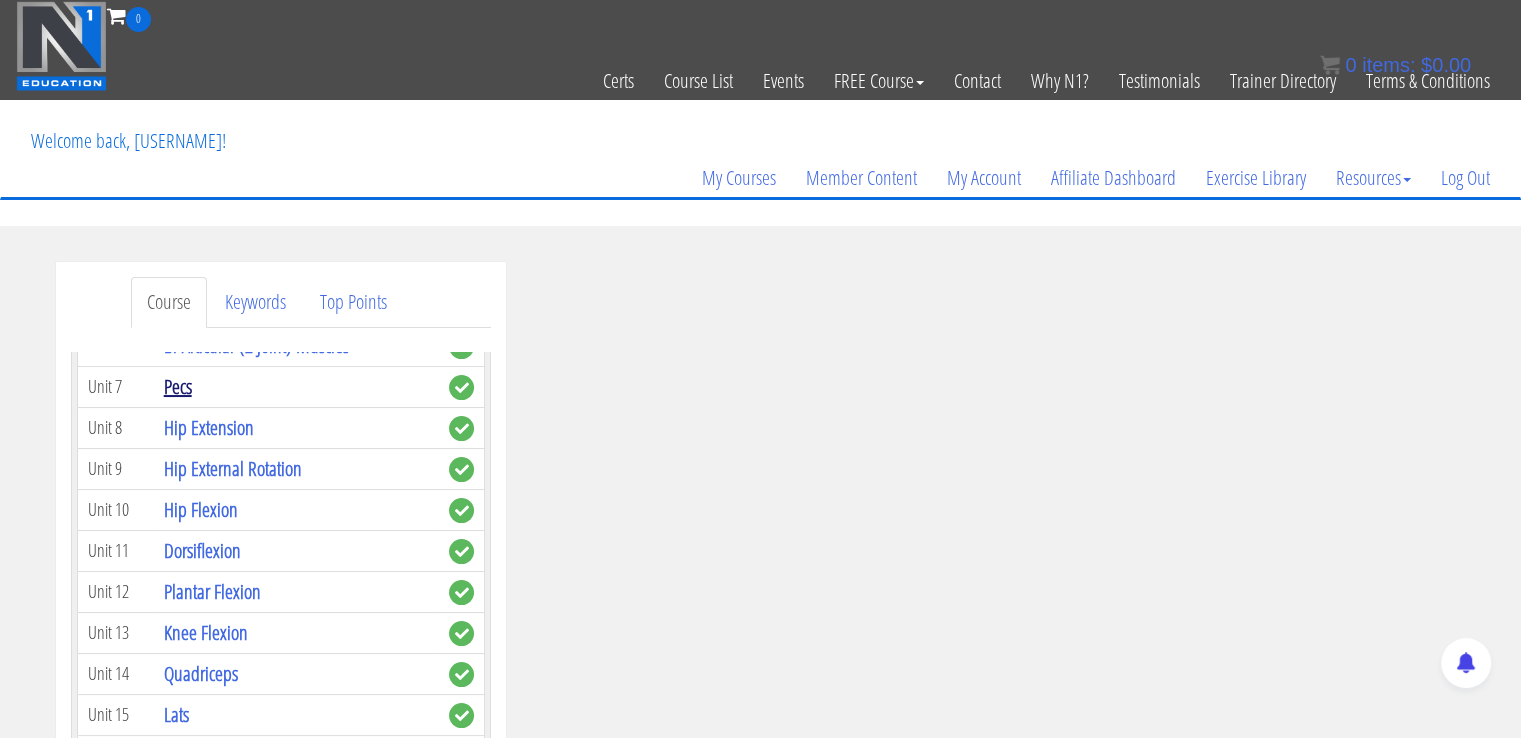 click on "Pecs" at bounding box center [178, 386] 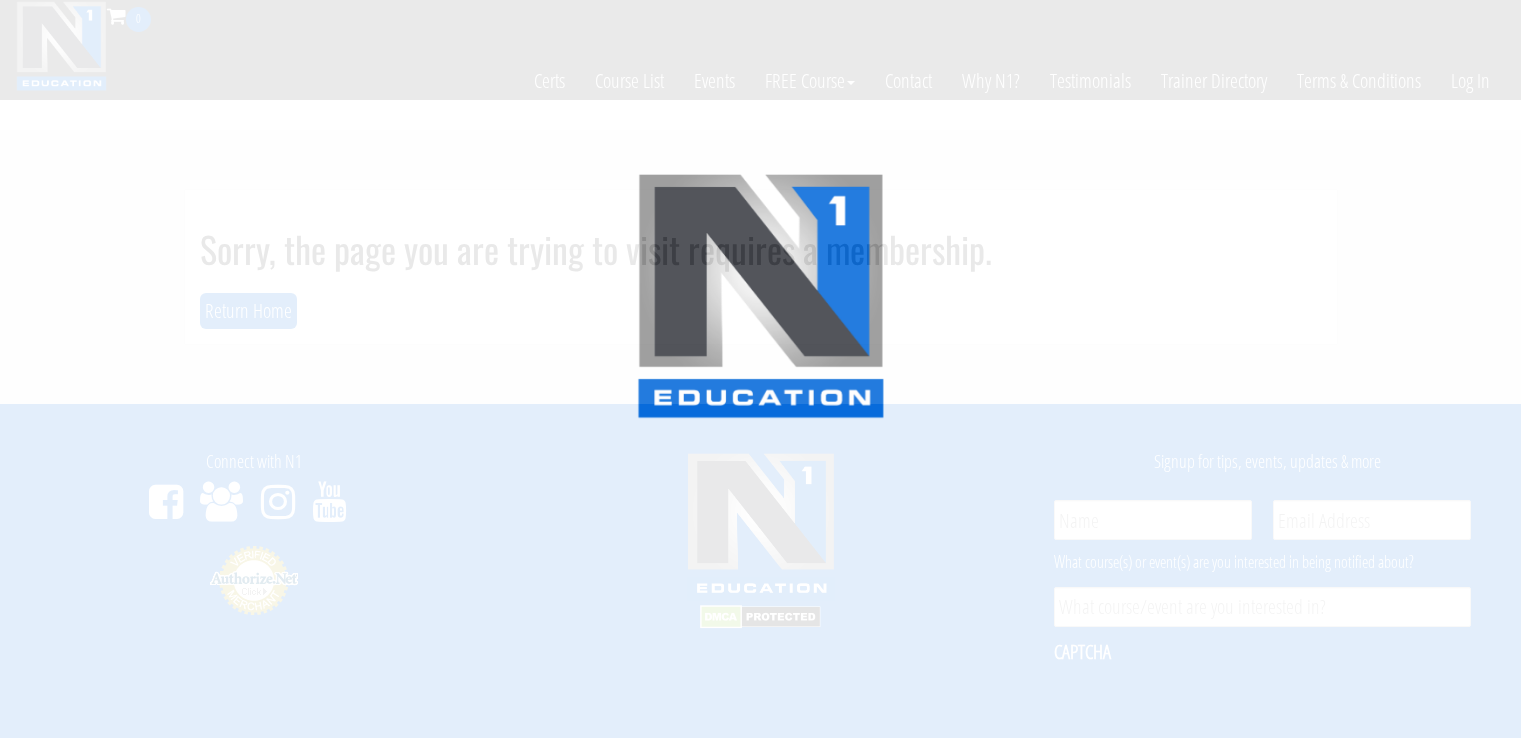 scroll, scrollTop: 0, scrollLeft: 0, axis: both 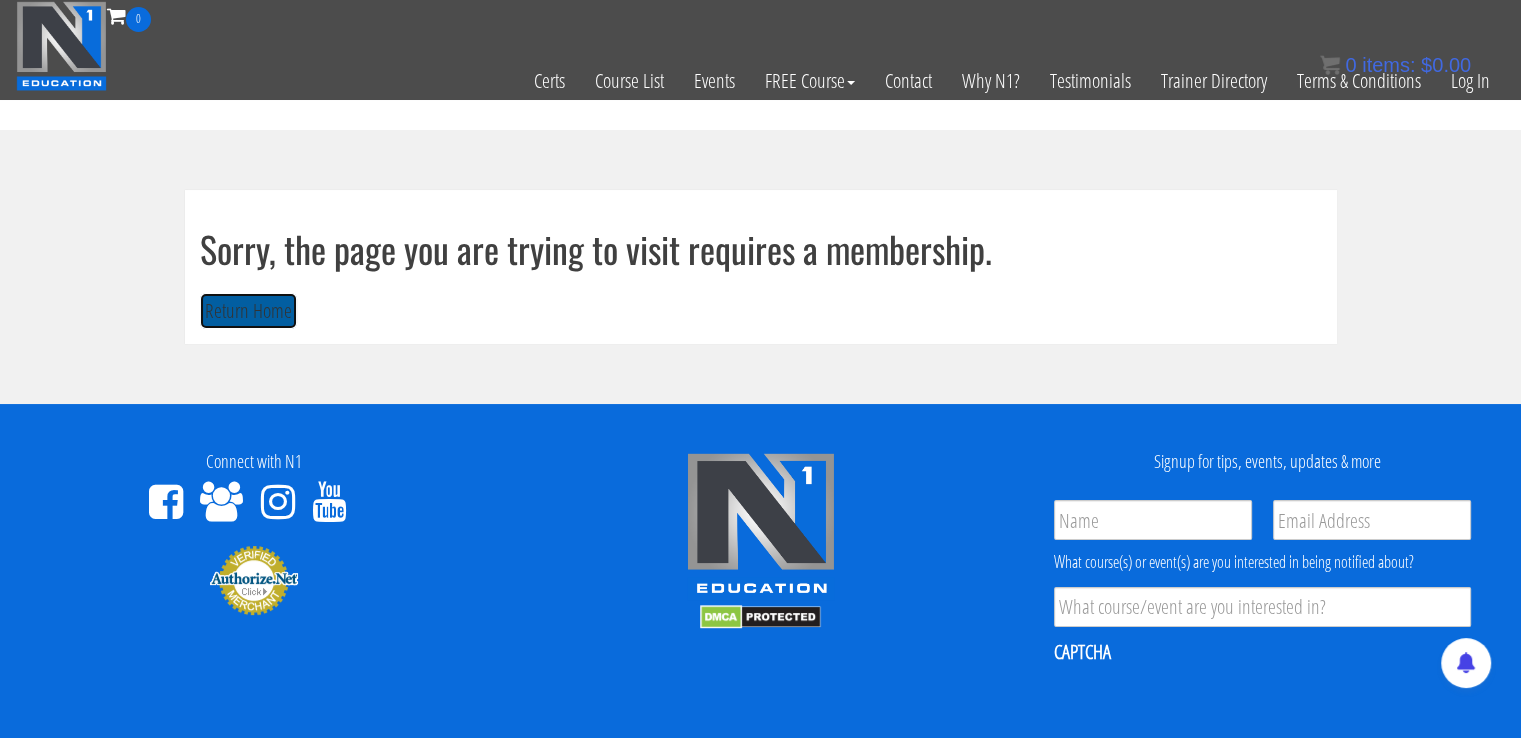 click on "Return Home" at bounding box center (248, 311) 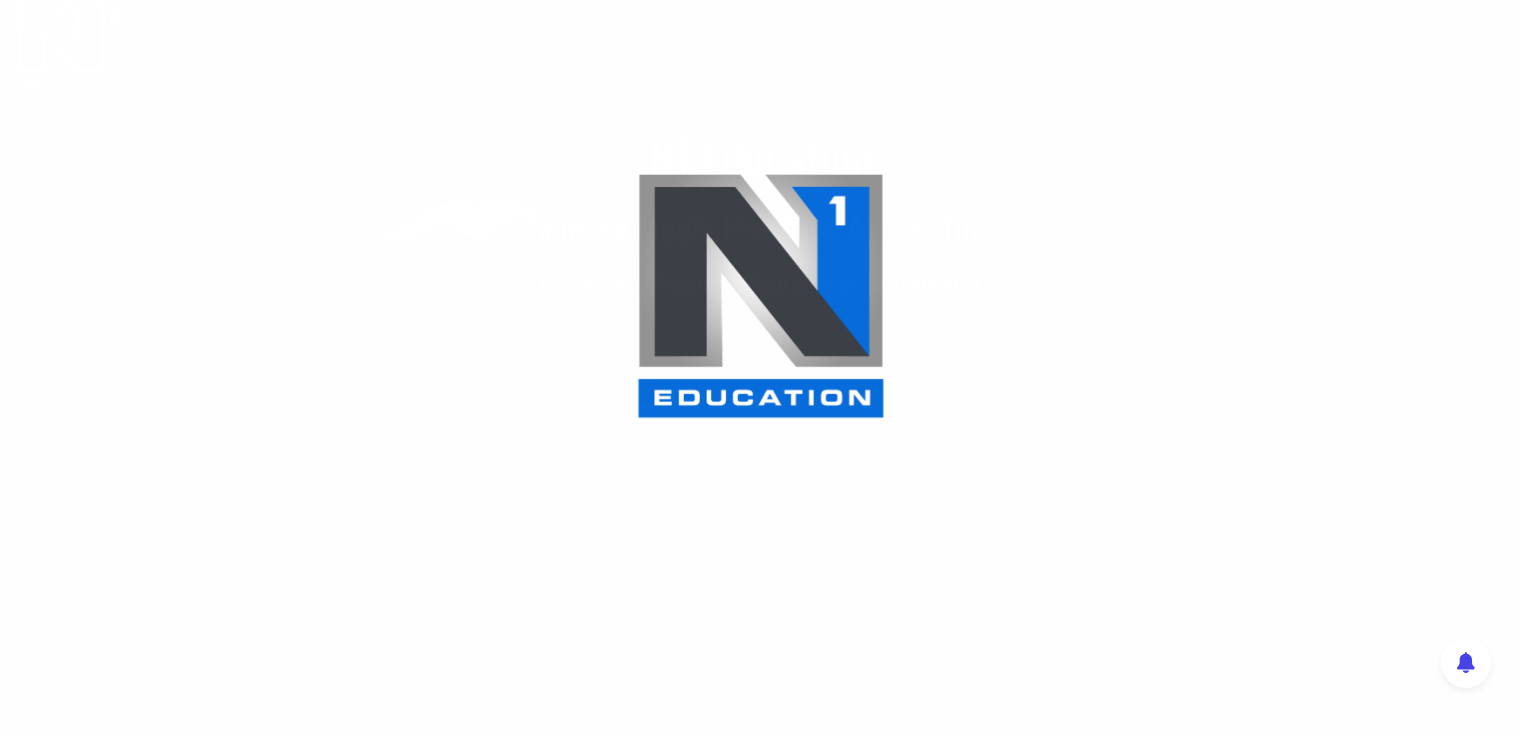 scroll, scrollTop: 0, scrollLeft: 0, axis: both 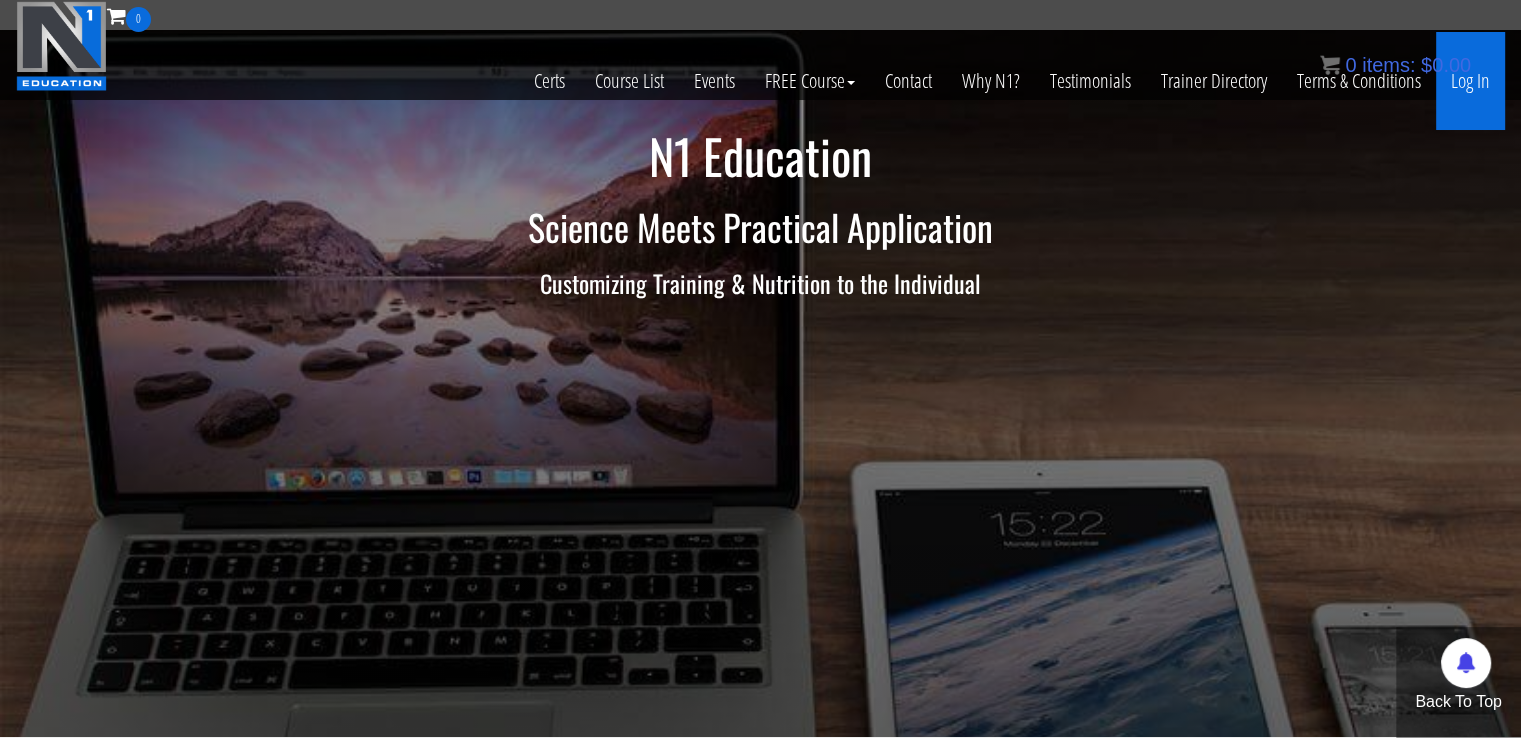 click on "Log In" at bounding box center [1470, 81] 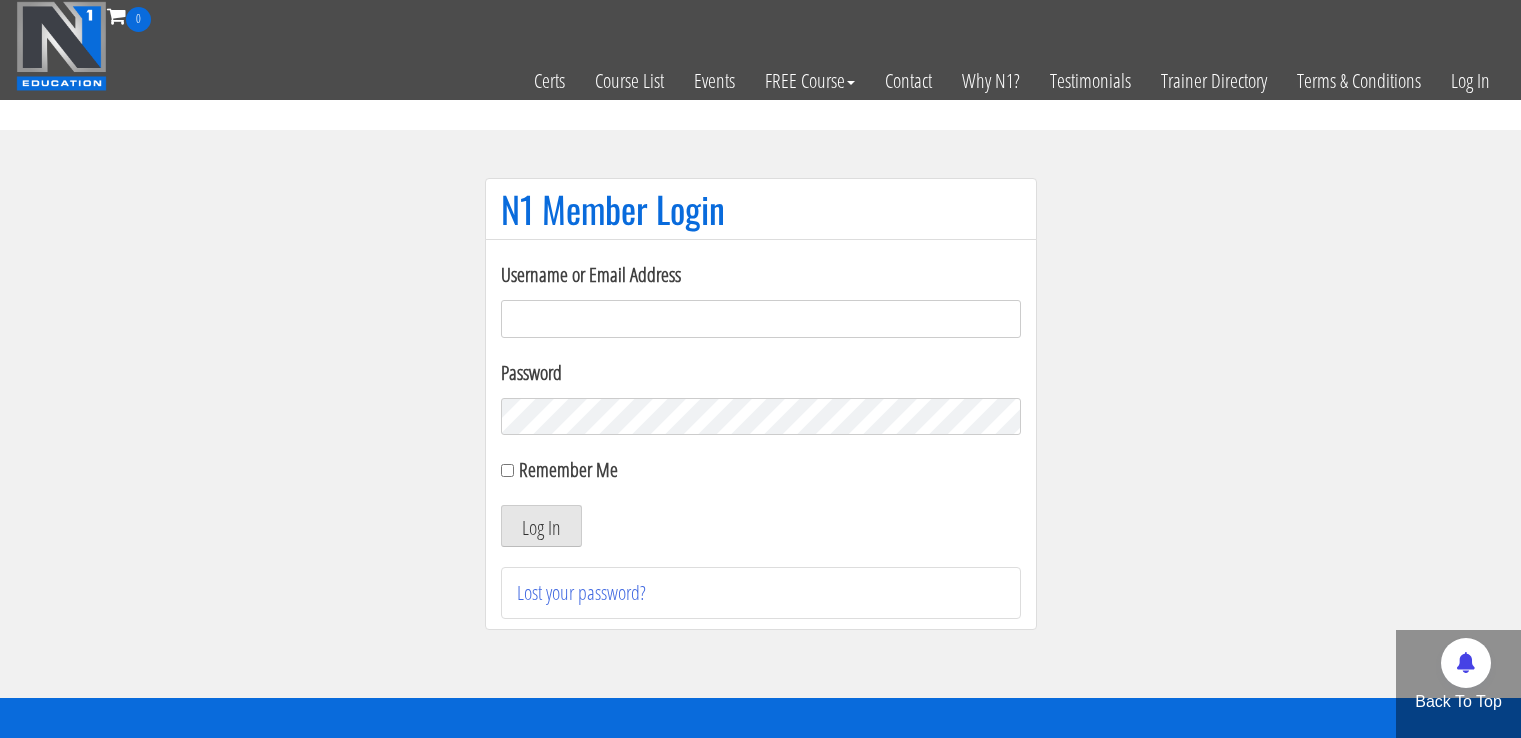 scroll, scrollTop: 0, scrollLeft: 0, axis: both 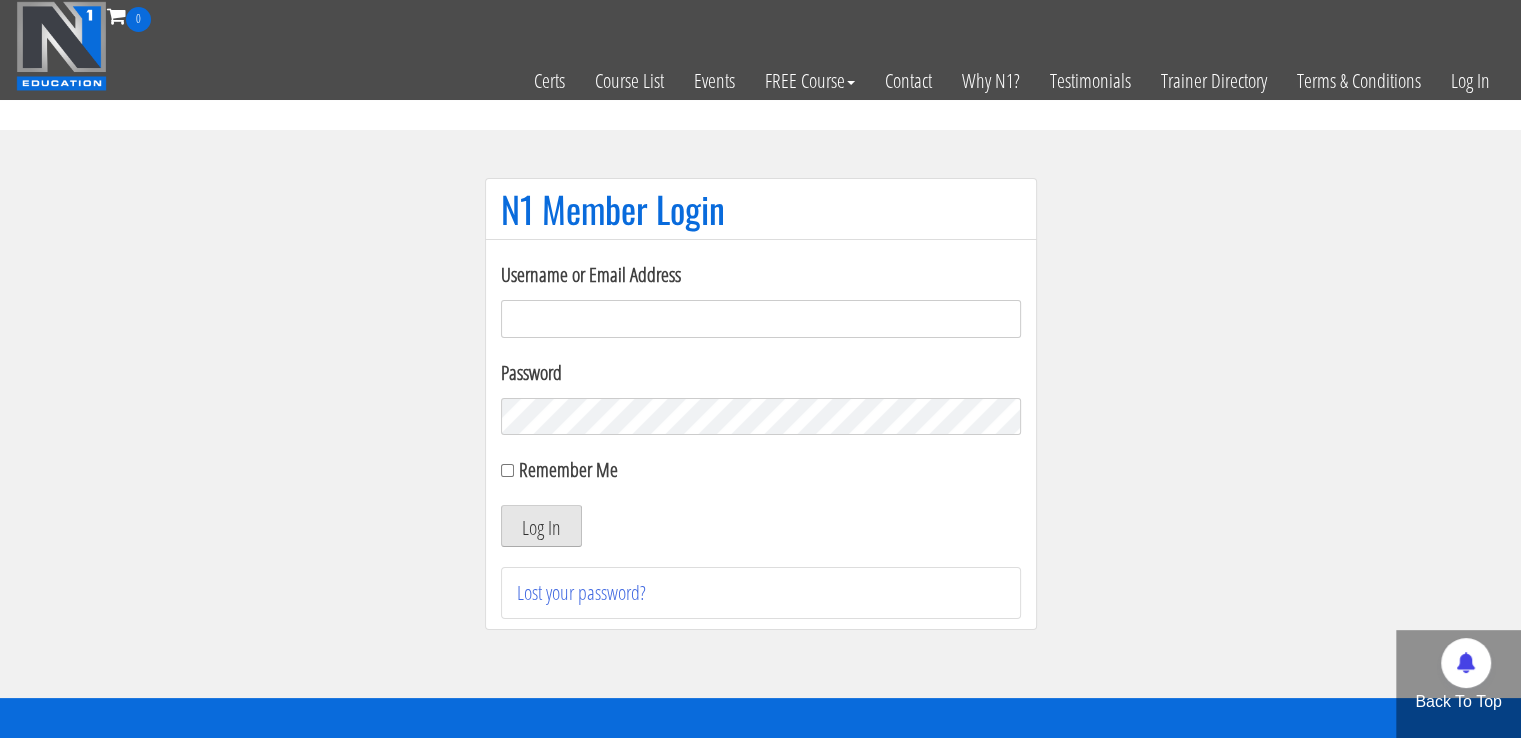 type on "masampavlovic06@gmail.com" 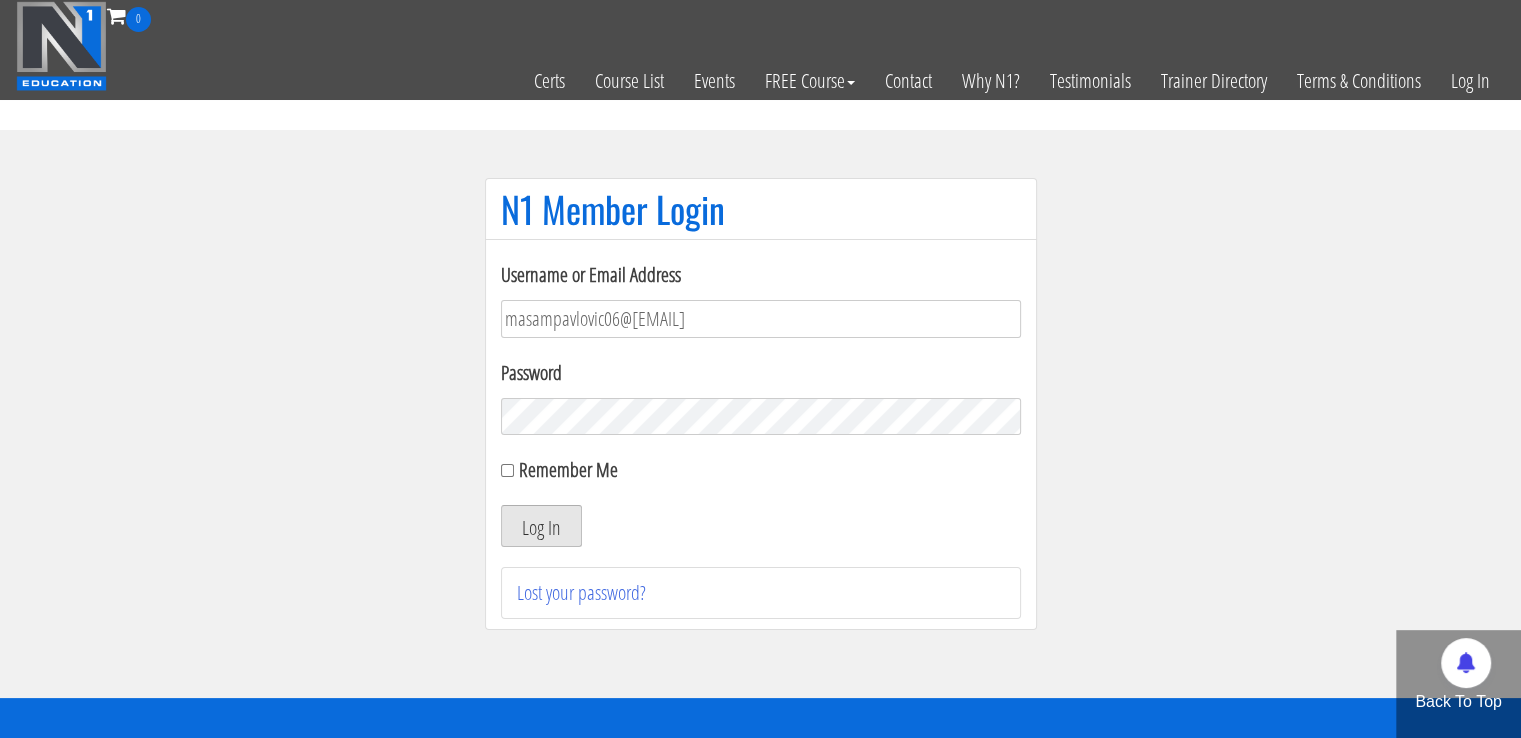 click on "Log In" at bounding box center (541, 526) 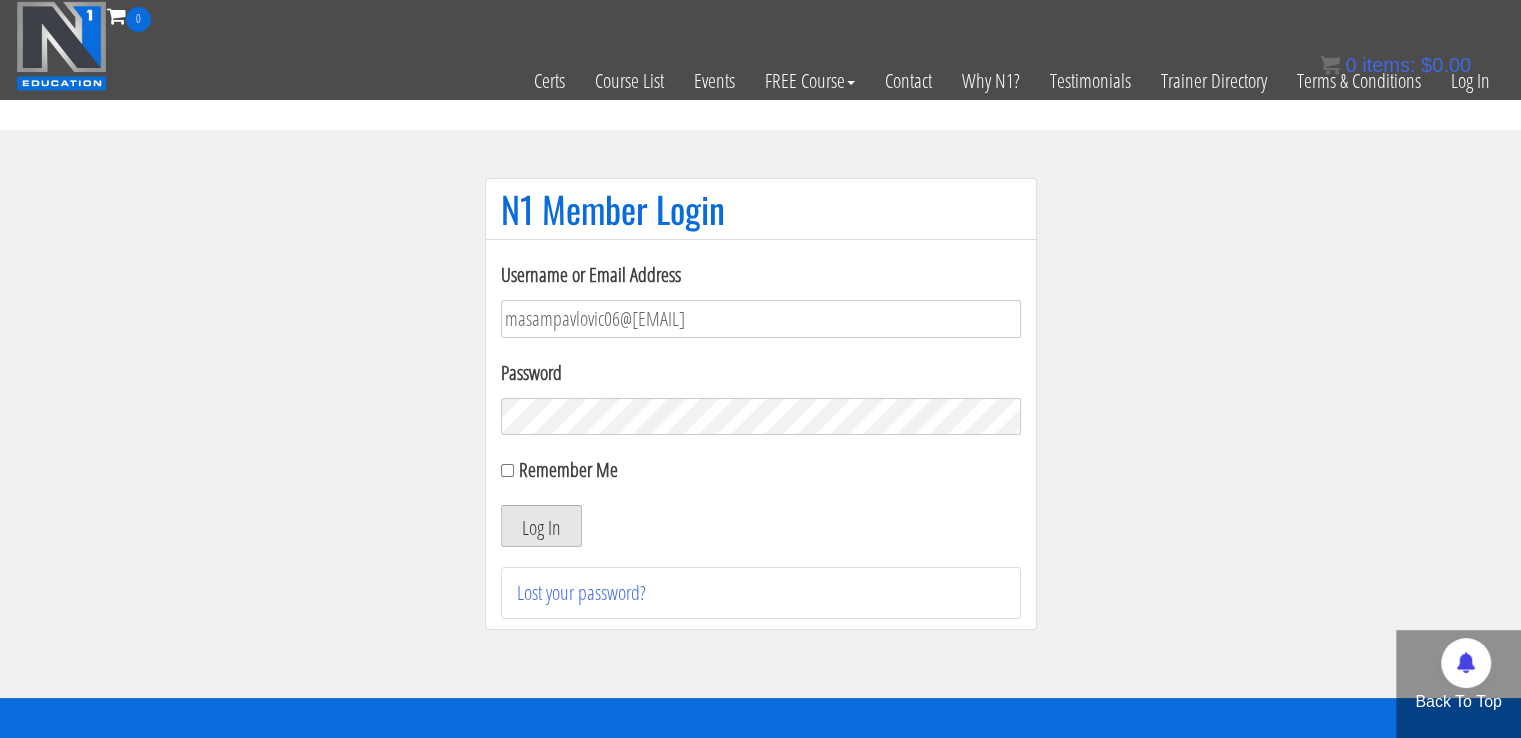 click on "Log In" at bounding box center [541, 526] 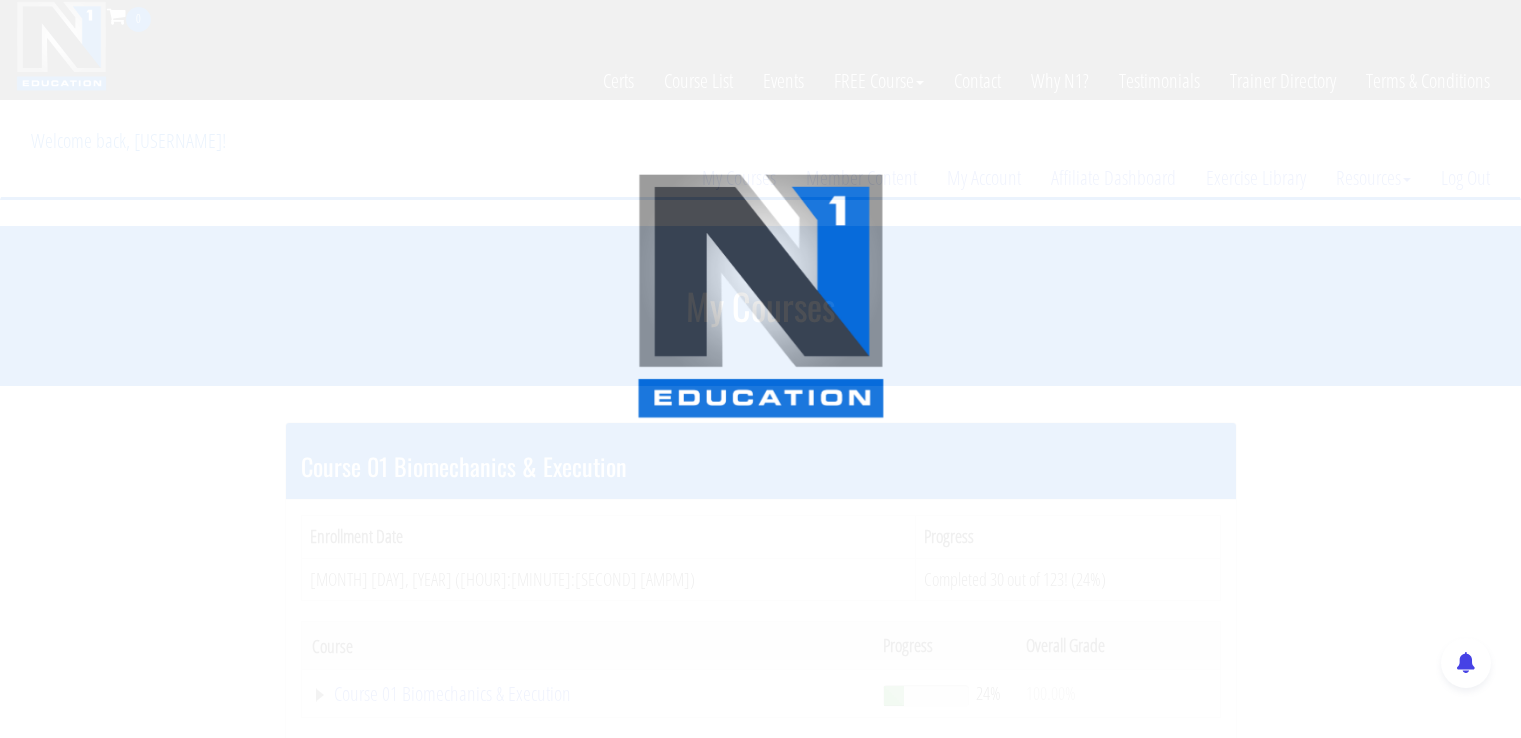 scroll, scrollTop: 0, scrollLeft: 0, axis: both 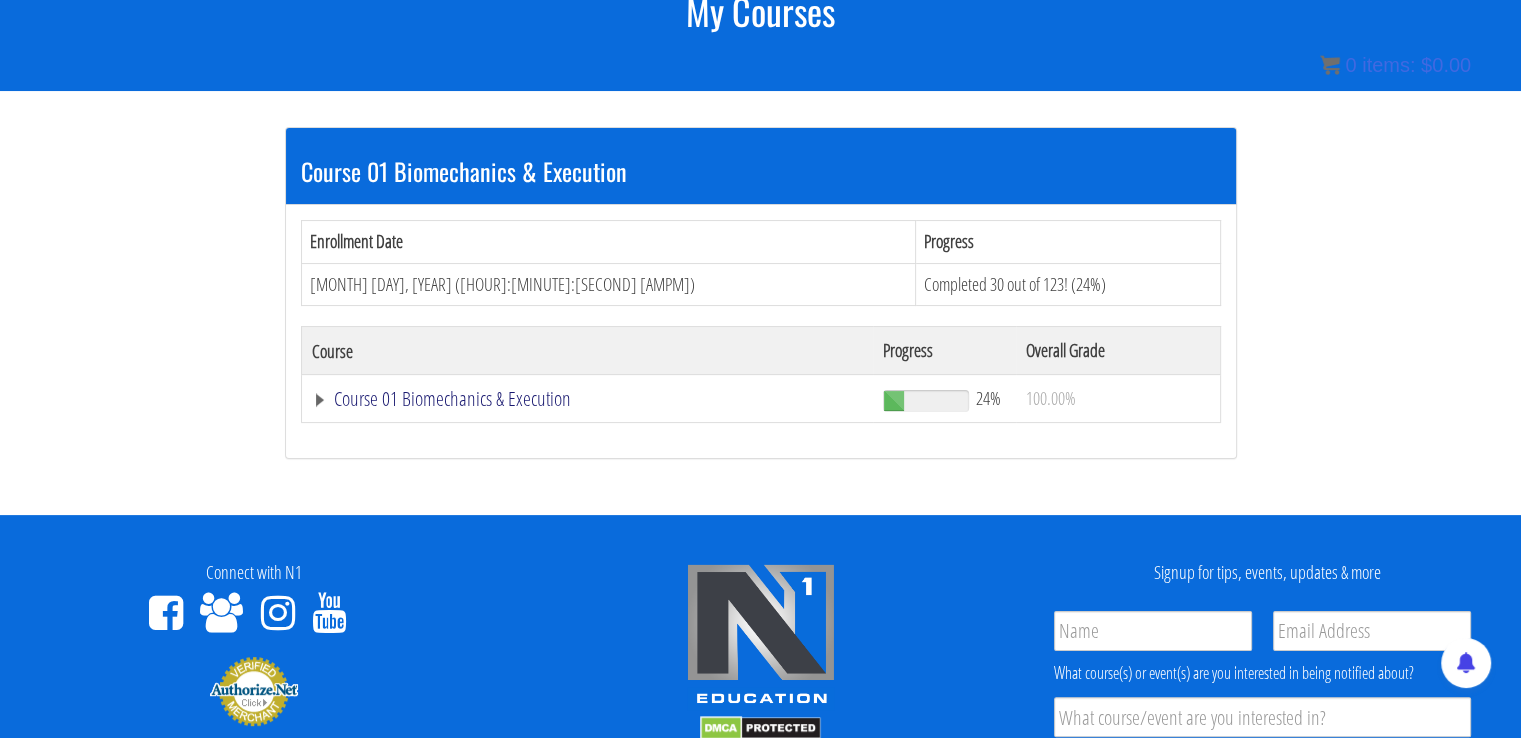 click on "Course 01 Biomechanics & Execution" at bounding box center (588, 399) 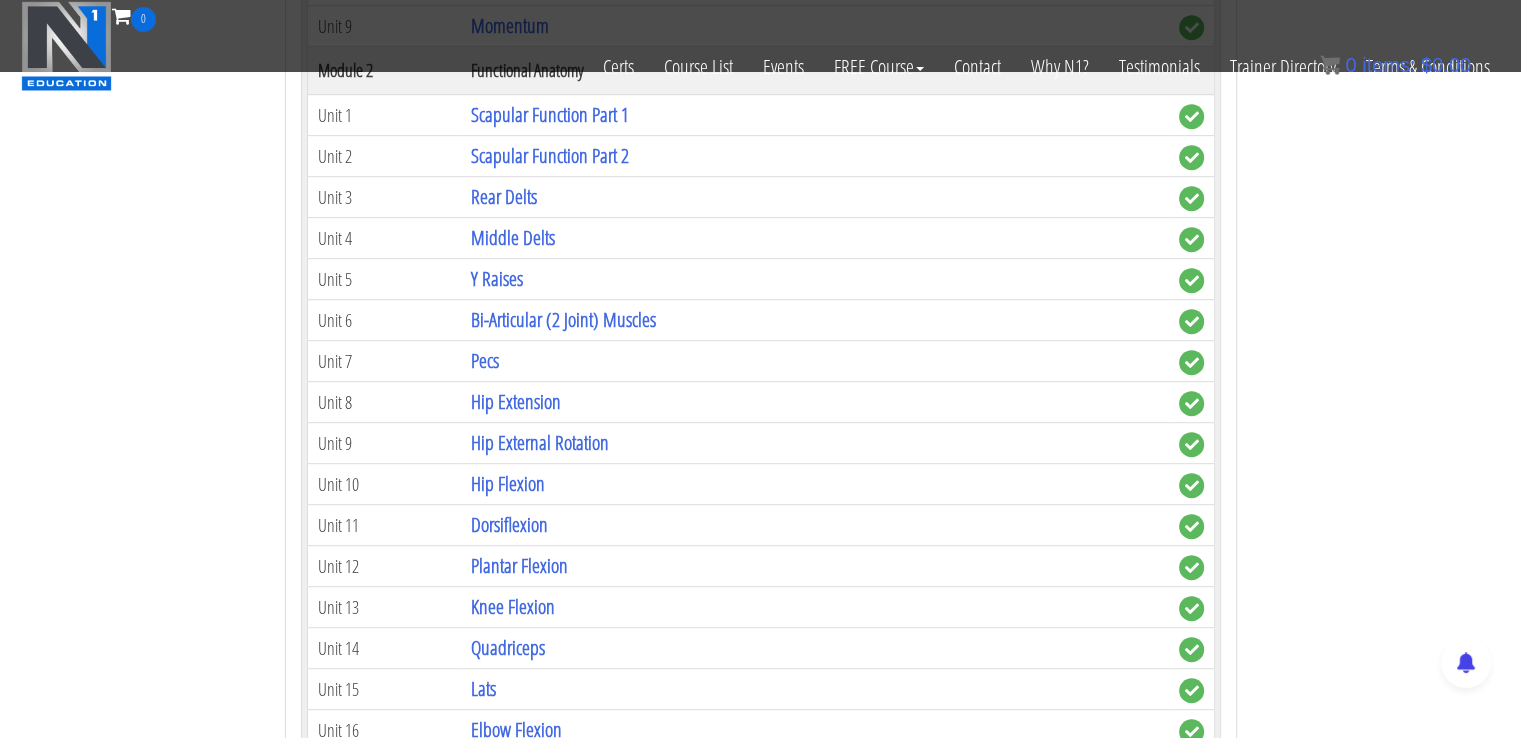 scroll, scrollTop: 984, scrollLeft: 0, axis: vertical 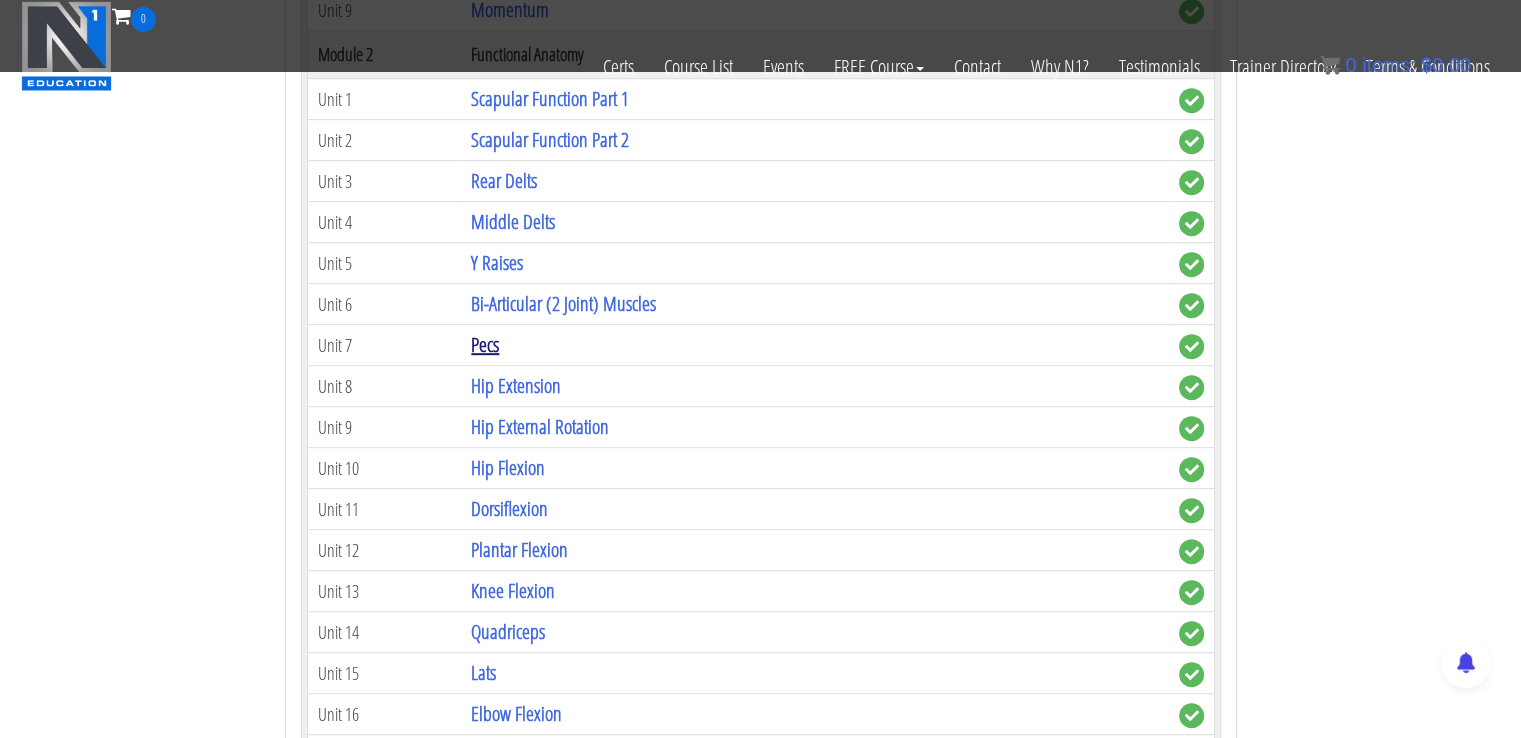 click on "Pecs" at bounding box center (485, 344) 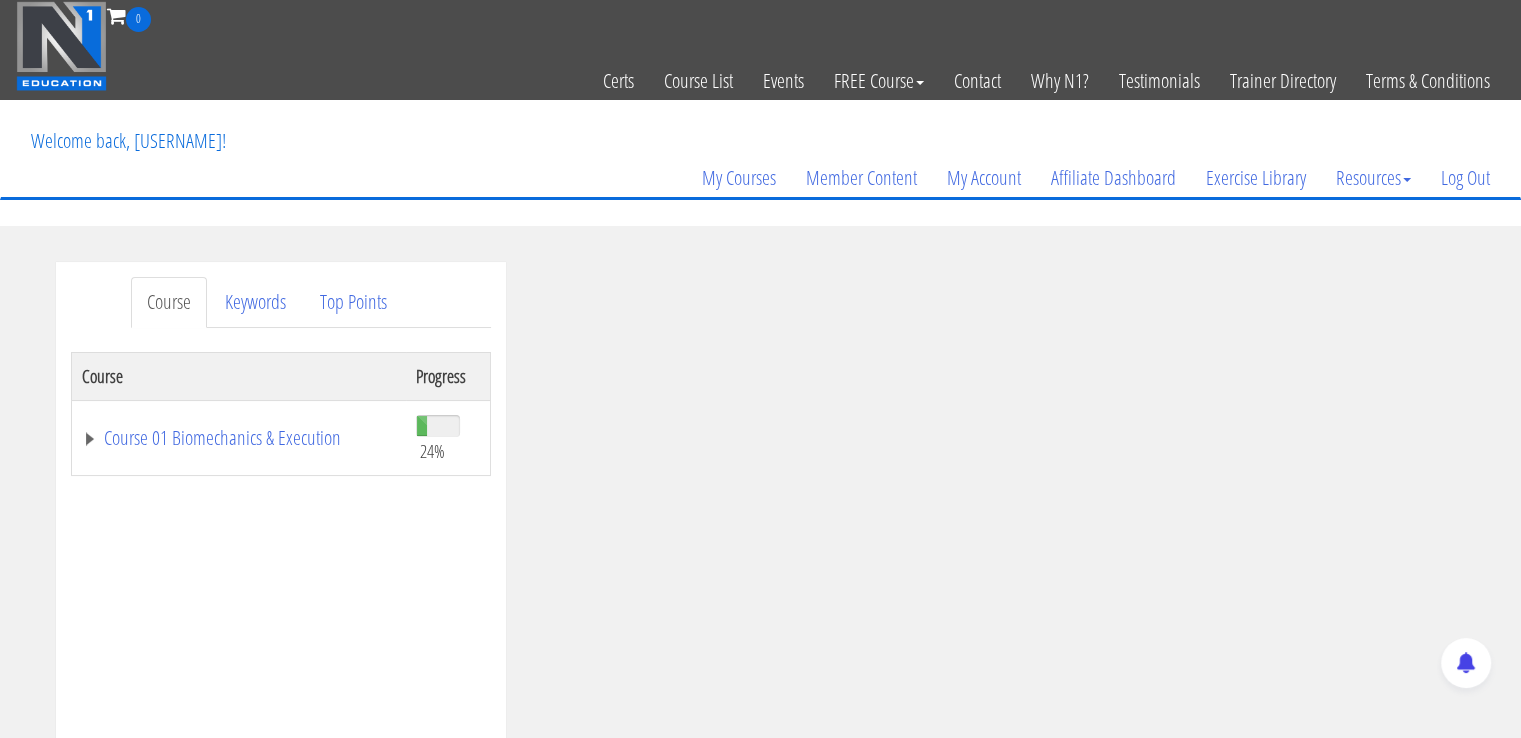 scroll, scrollTop: 0, scrollLeft: 0, axis: both 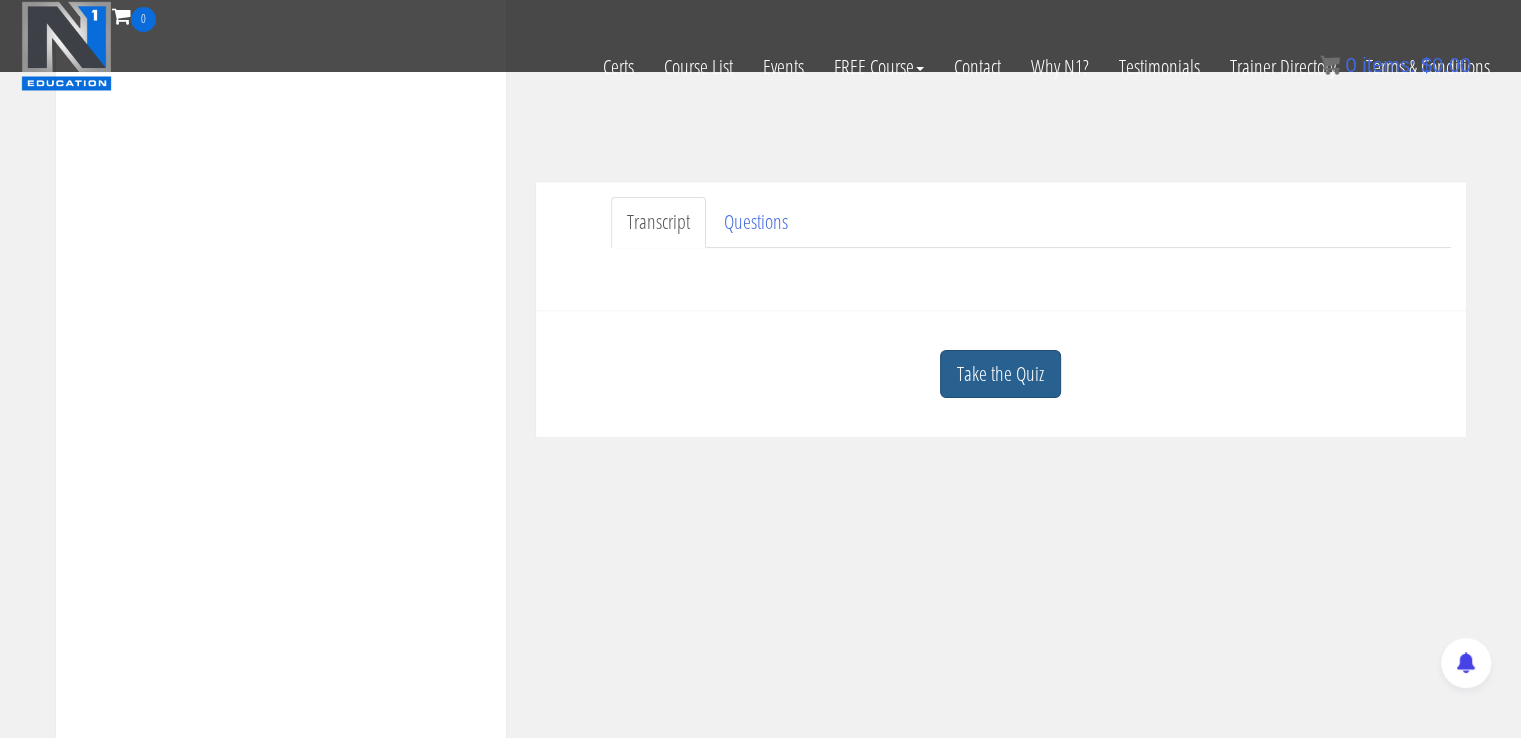click on "Take the Quiz" at bounding box center (1000, 374) 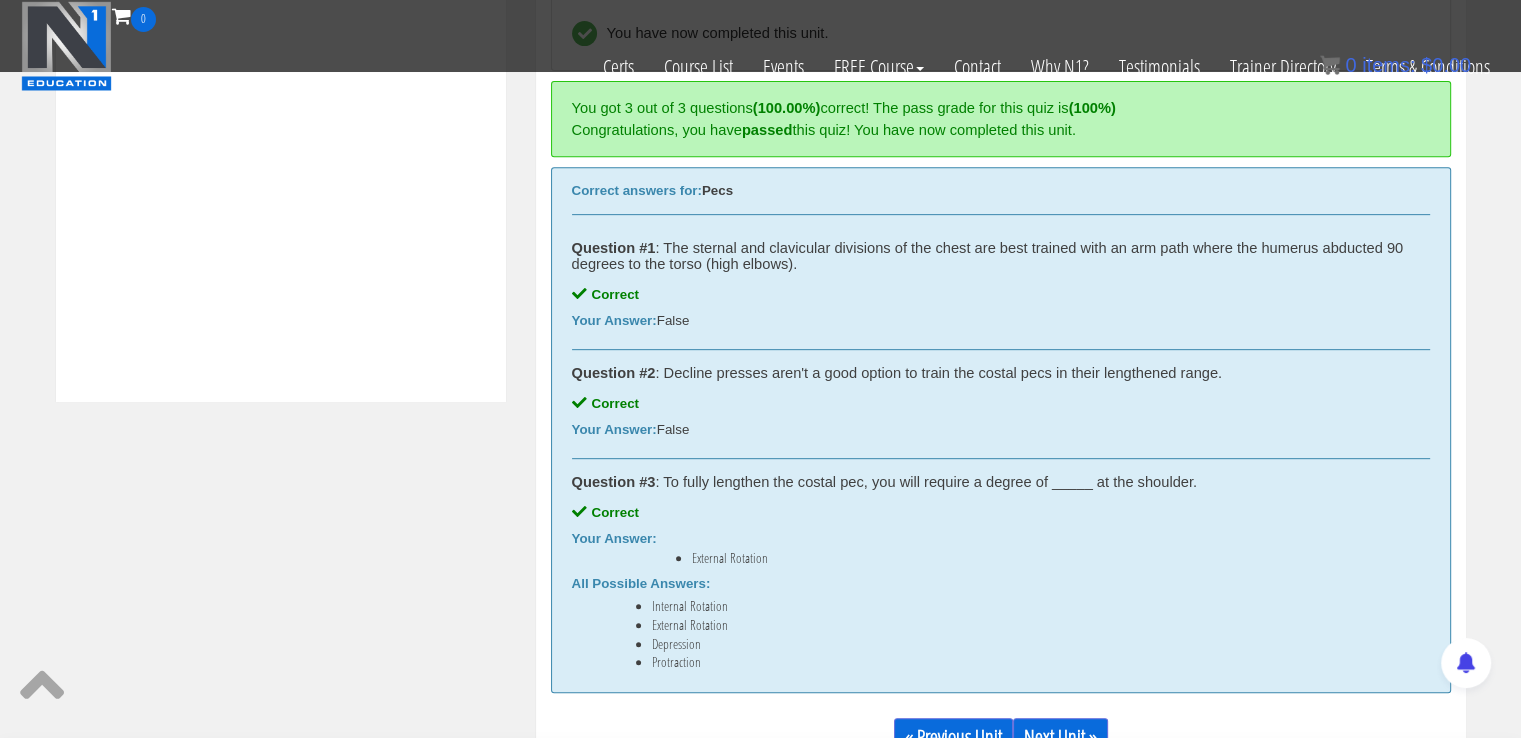 scroll, scrollTop: 865, scrollLeft: 0, axis: vertical 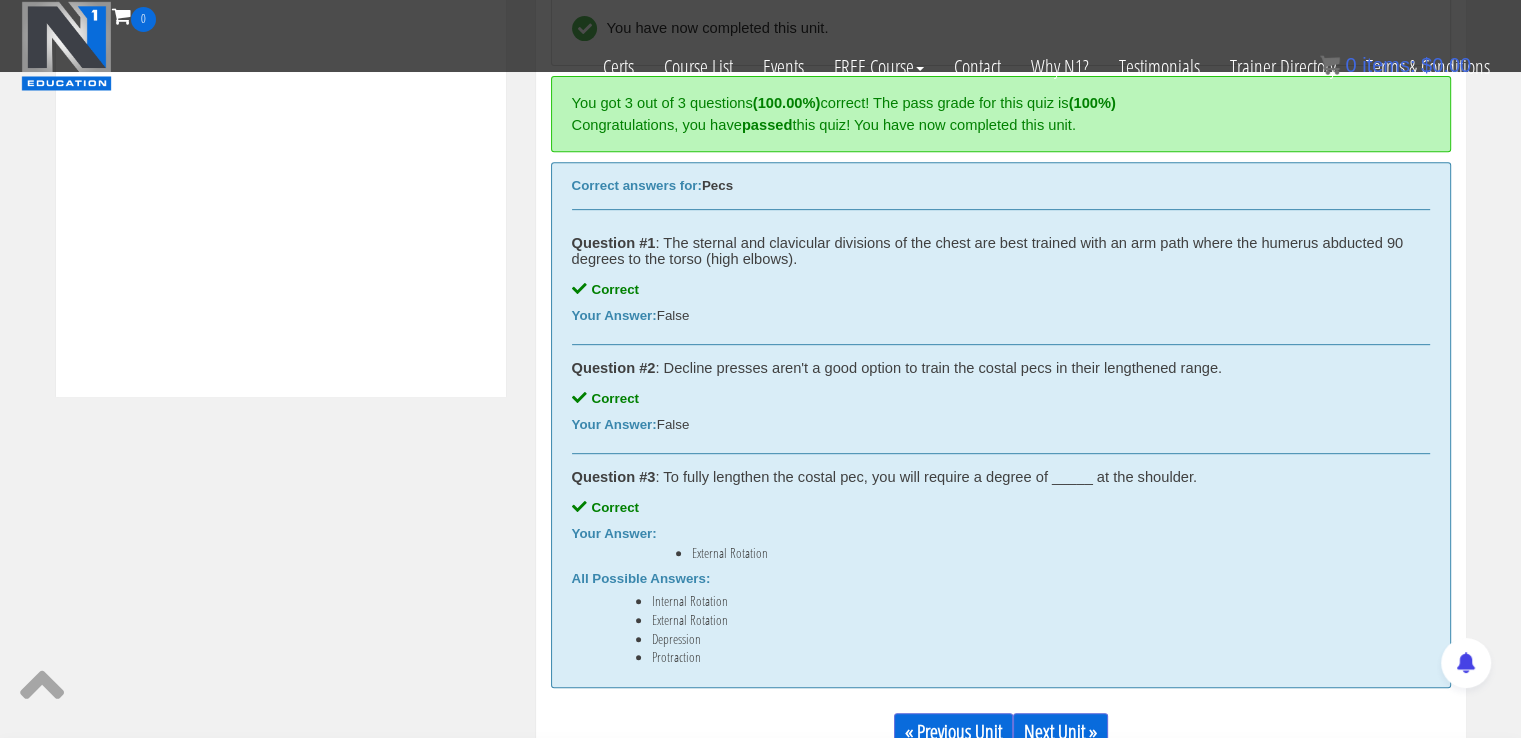click on "Next Unit »" at bounding box center (1060, 732) 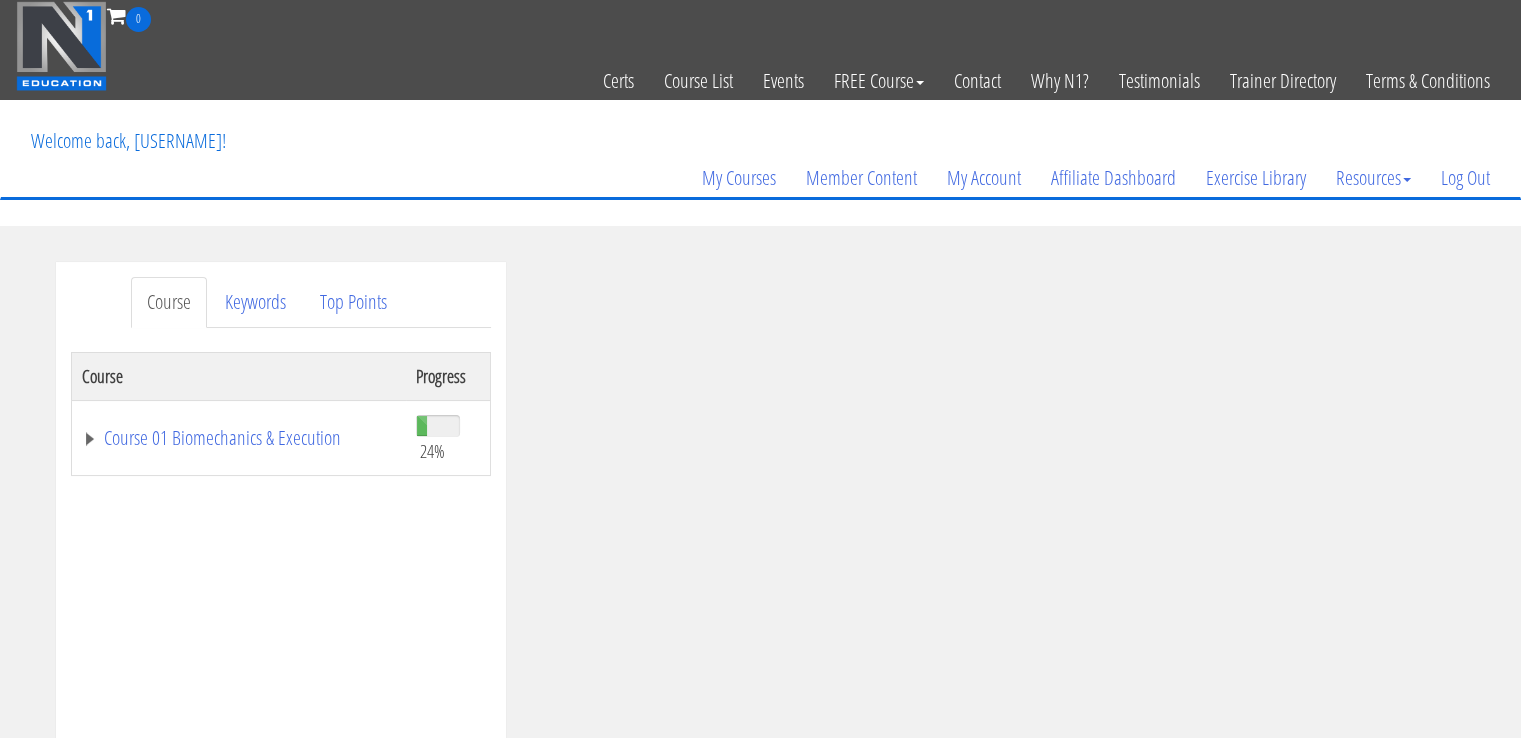 scroll, scrollTop: 0, scrollLeft: 0, axis: both 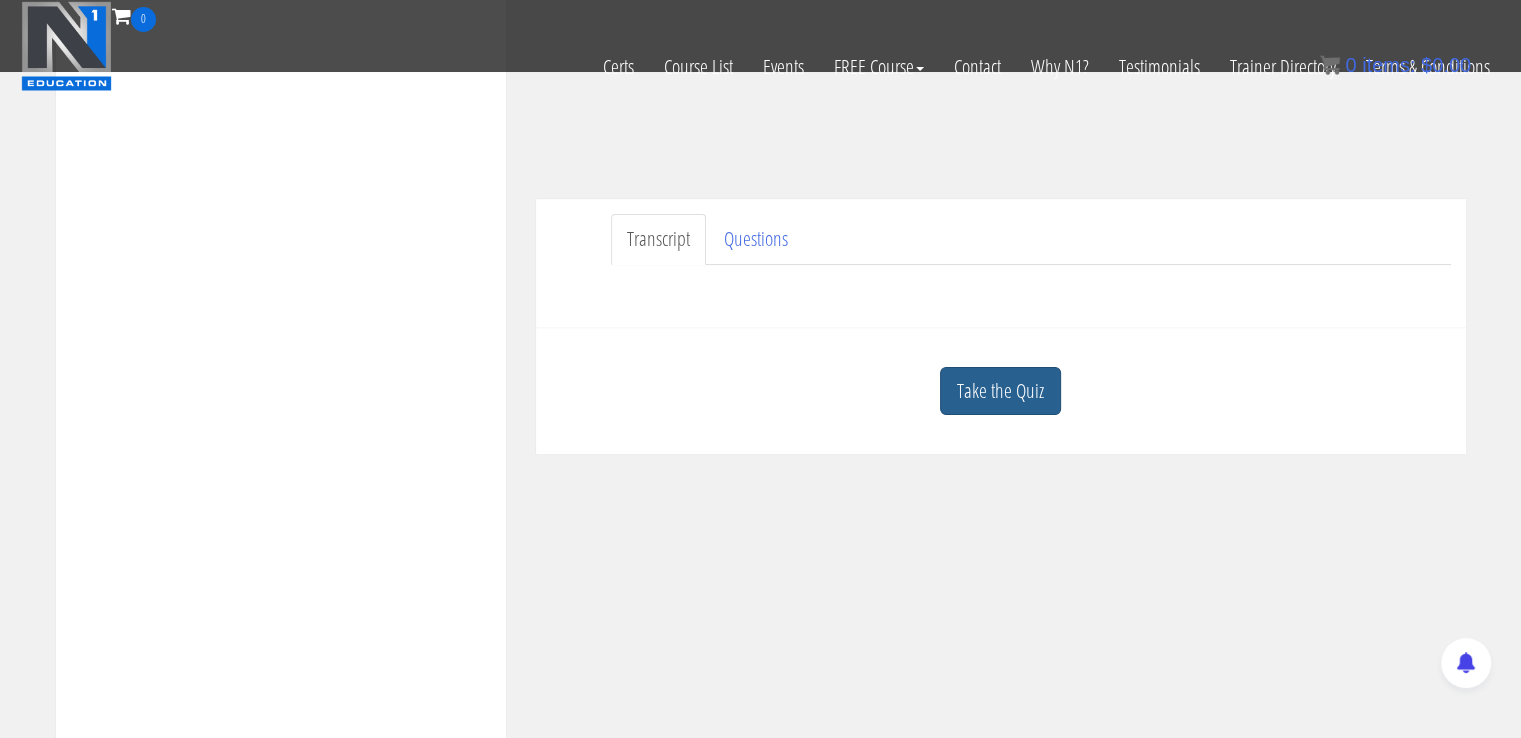 click on "Take the Quiz" at bounding box center (1000, 391) 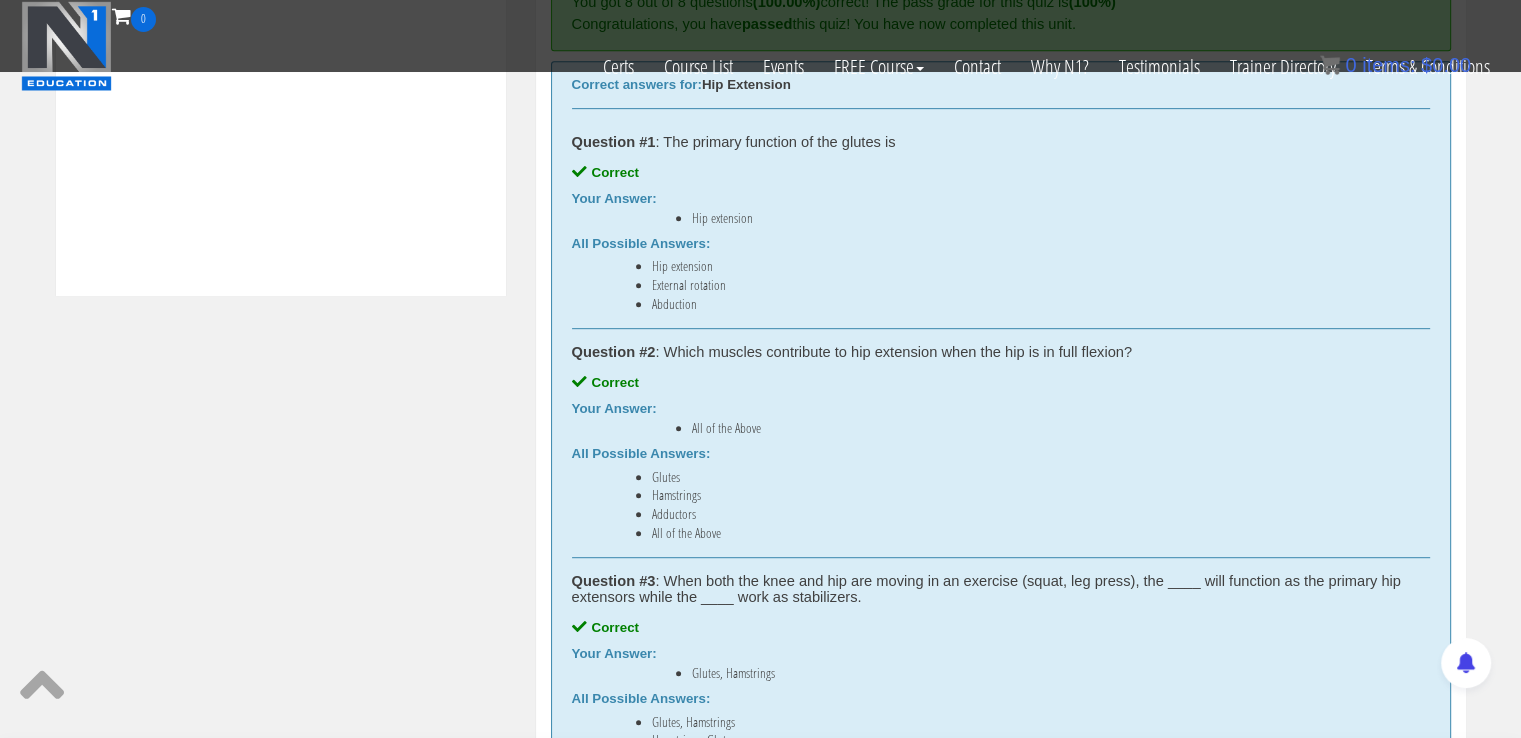 scroll, scrollTop: 980, scrollLeft: 0, axis: vertical 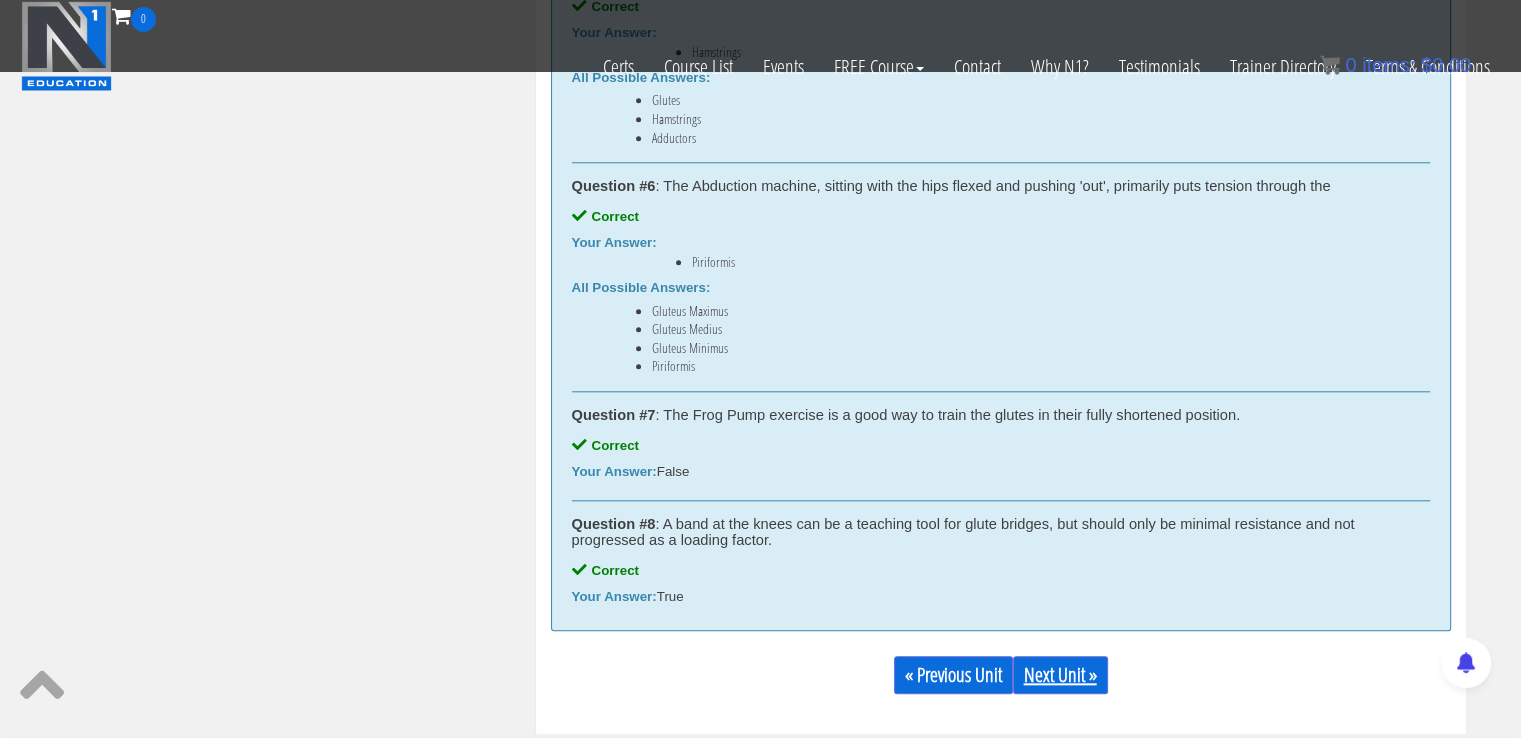 click on "Next Unit »" at bounding box center [1060, 675] 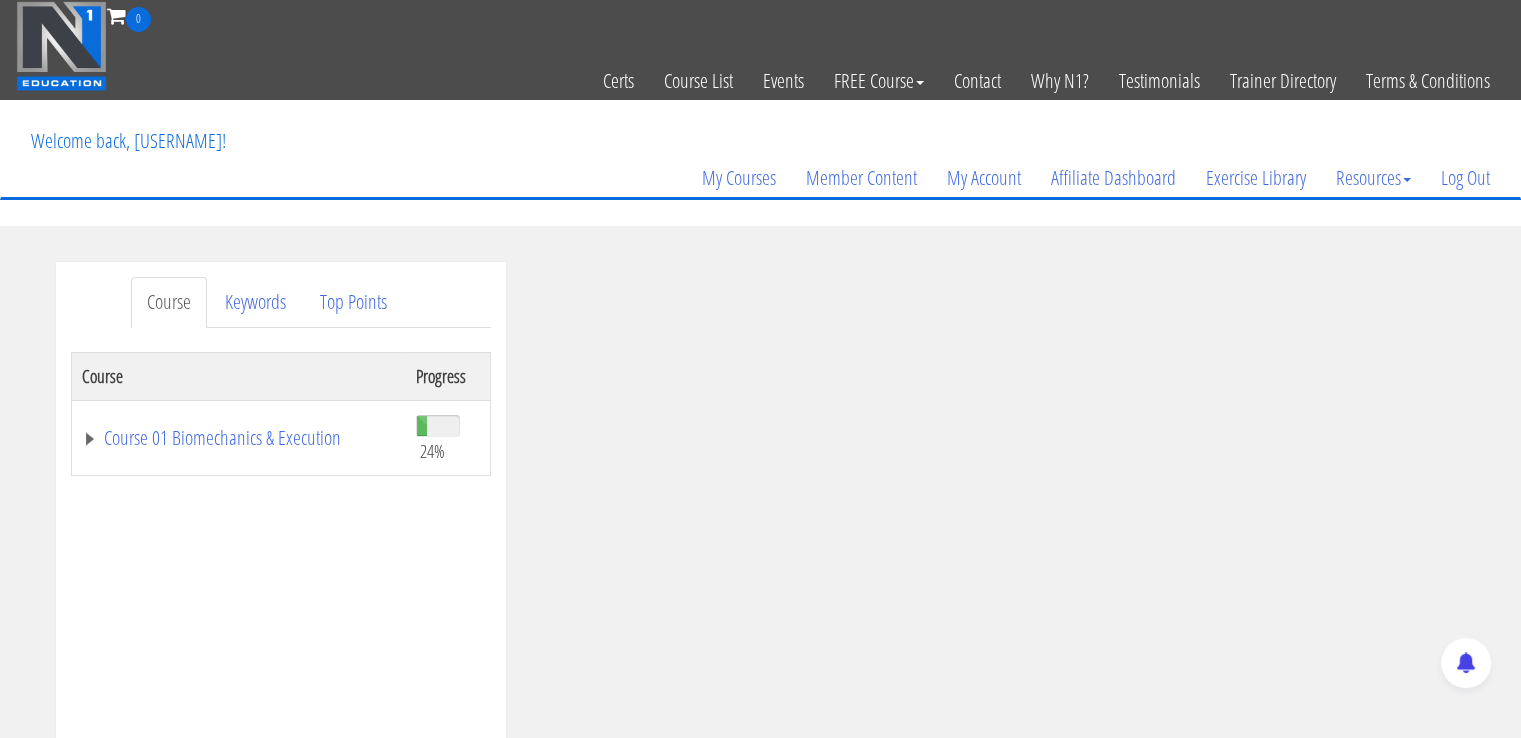 scroll, scrollTop: 0, scrollLeft: 0, axis: both 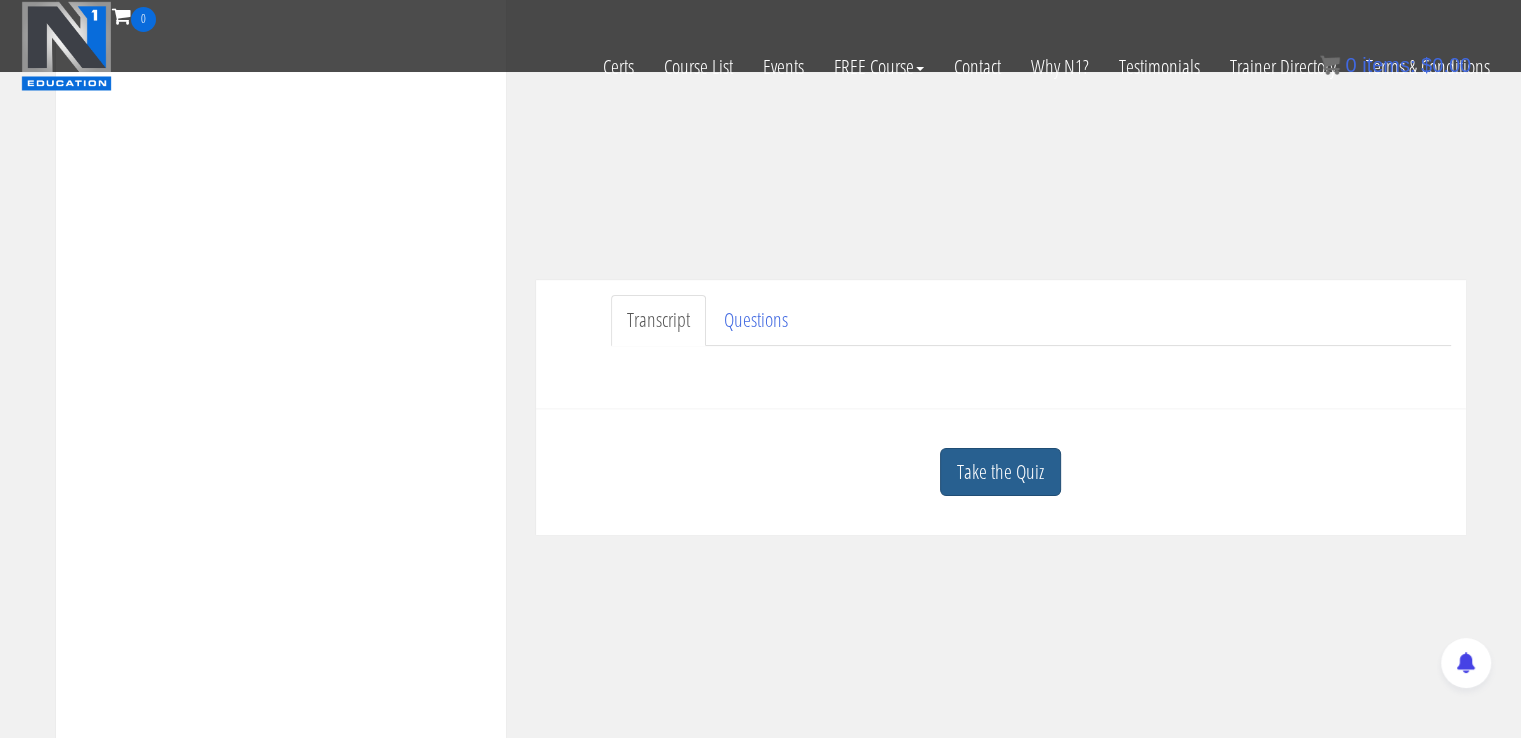 click on "Take the Quiz" at bounding box center (1000, 472) 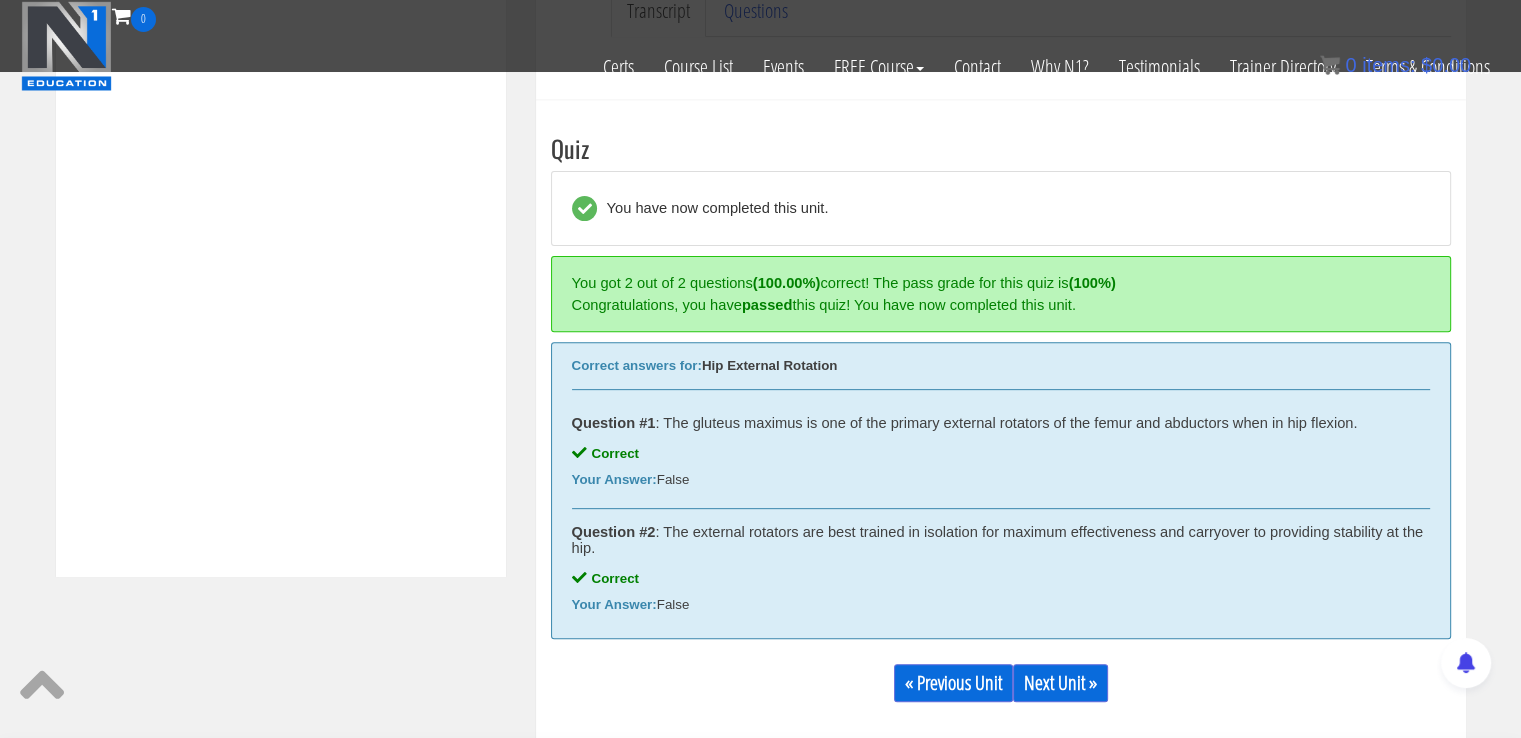 scroll, scrollTop: 686, scrollLeft: 0, axis: vertical 